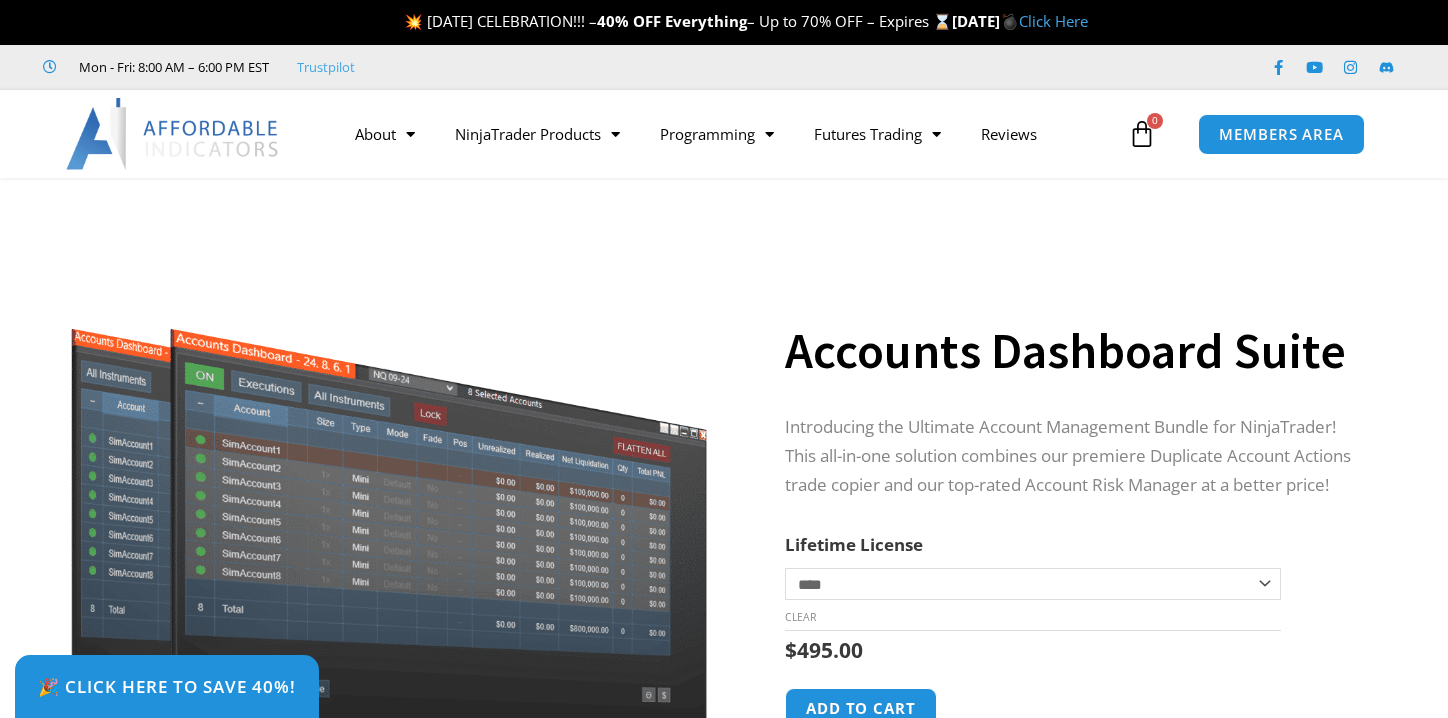 scroll, scrollTop: 0, scrollLeft: 0, axis: both 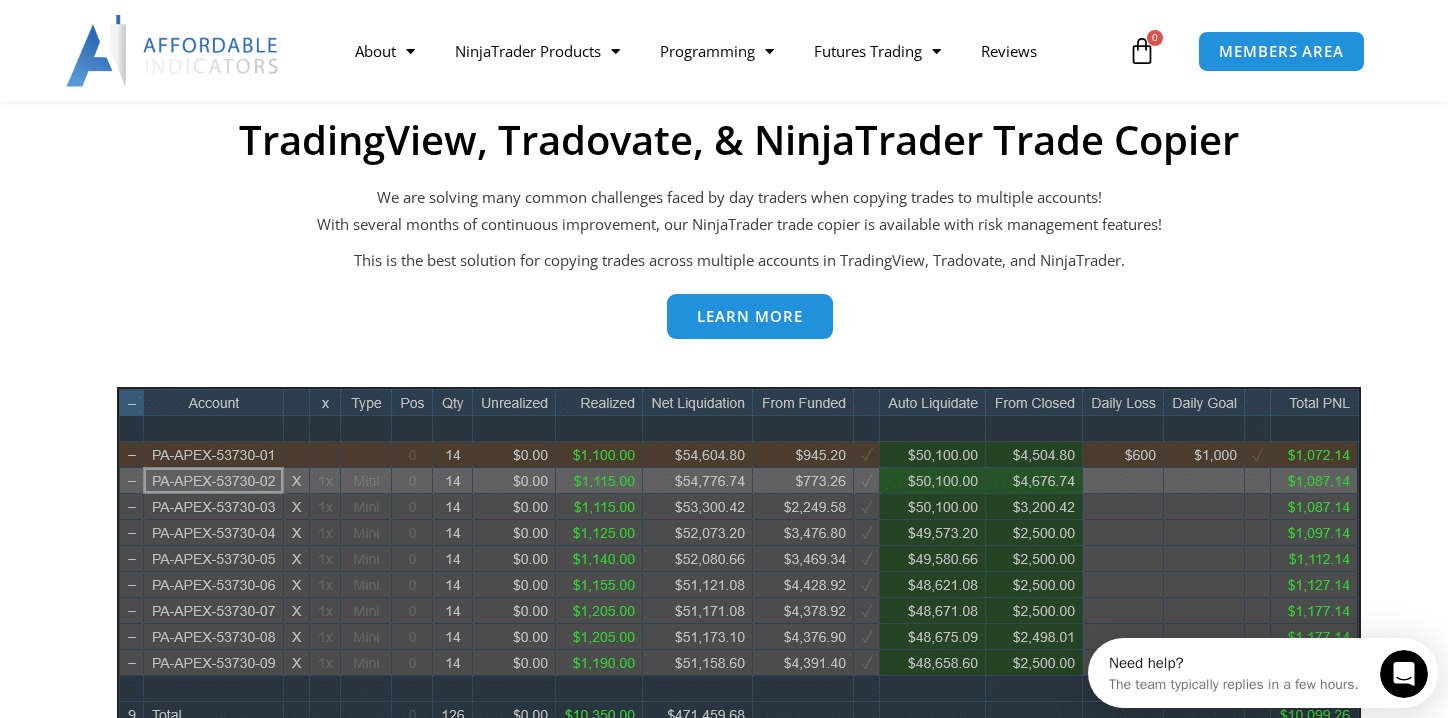 click on "Learn more" at bounding box center [750, 316] 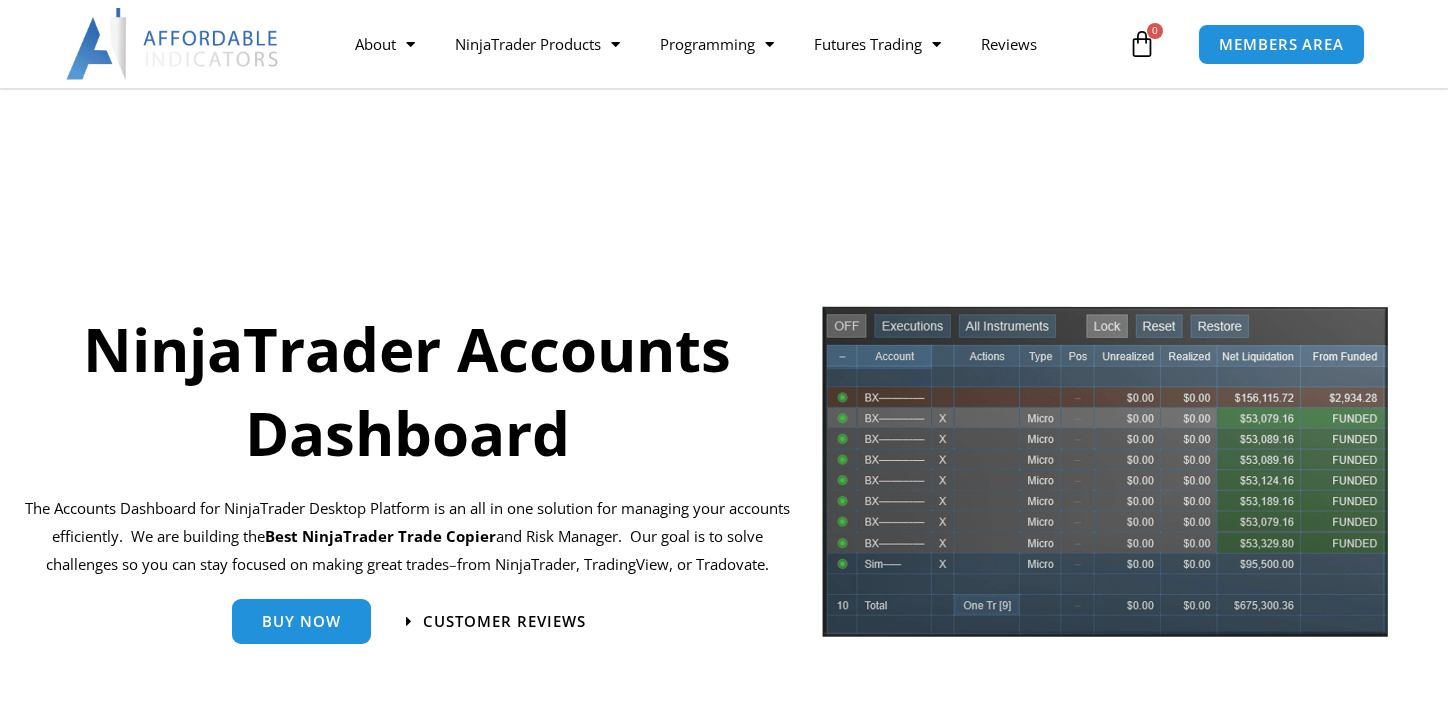 scroll, scrollTop: 308, scrollLeft: 0, axis: vertical 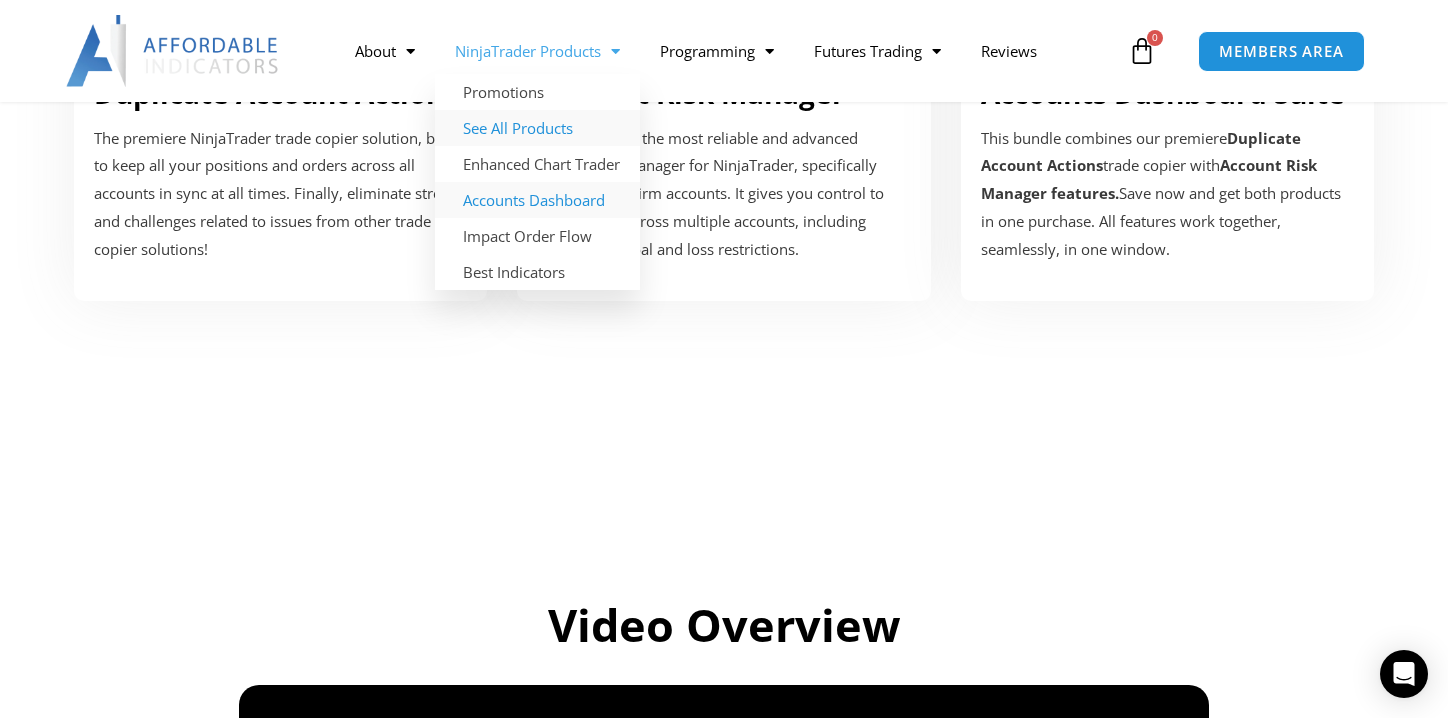 click on "See All Products" 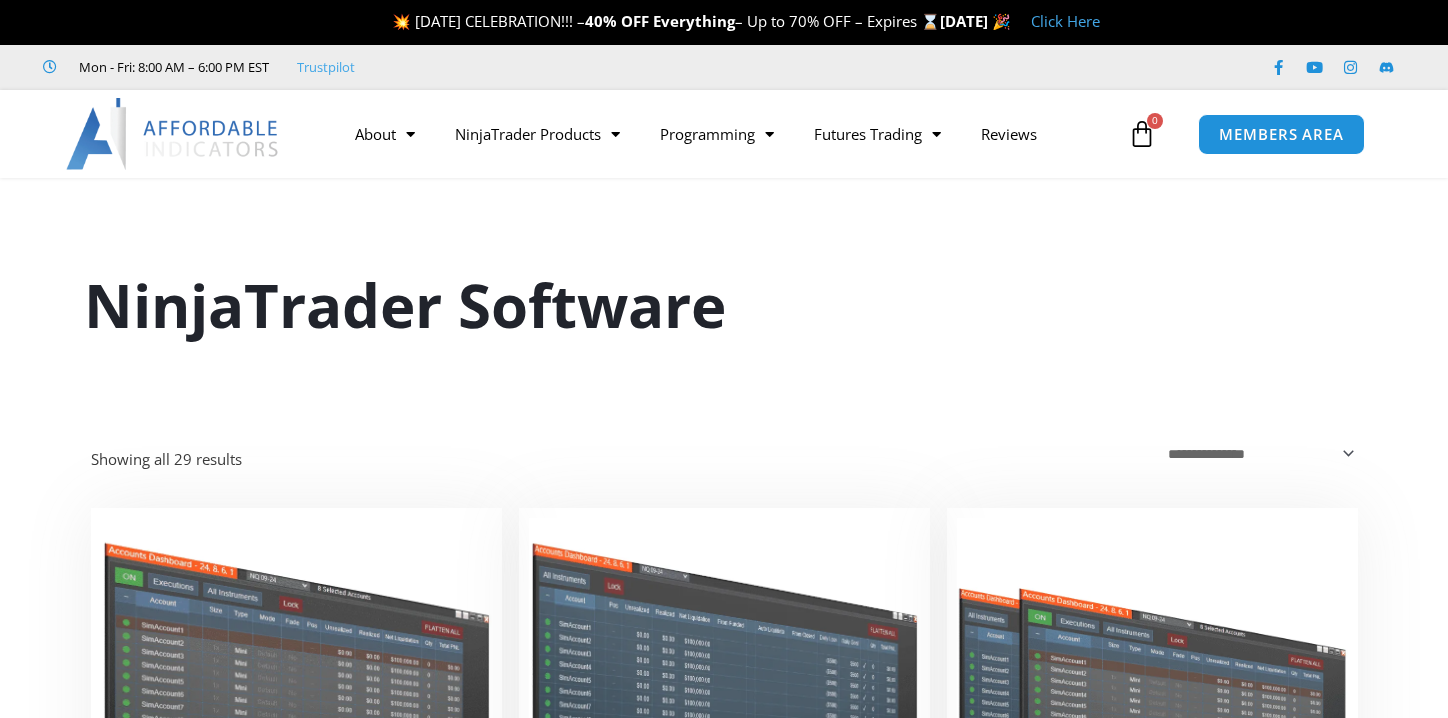 scroll, scrollTop: 0, scrollLeft: 0, axis: both 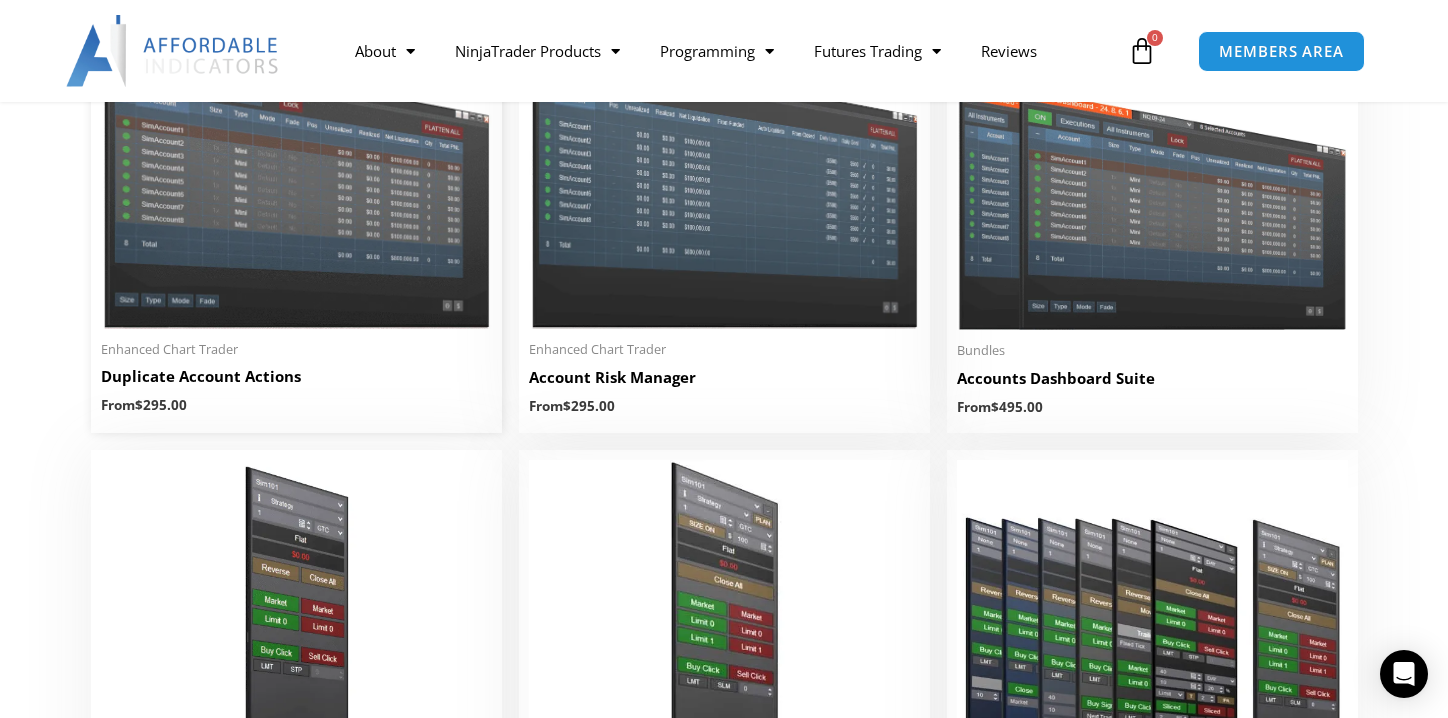 click at bounding box center (296, 173) 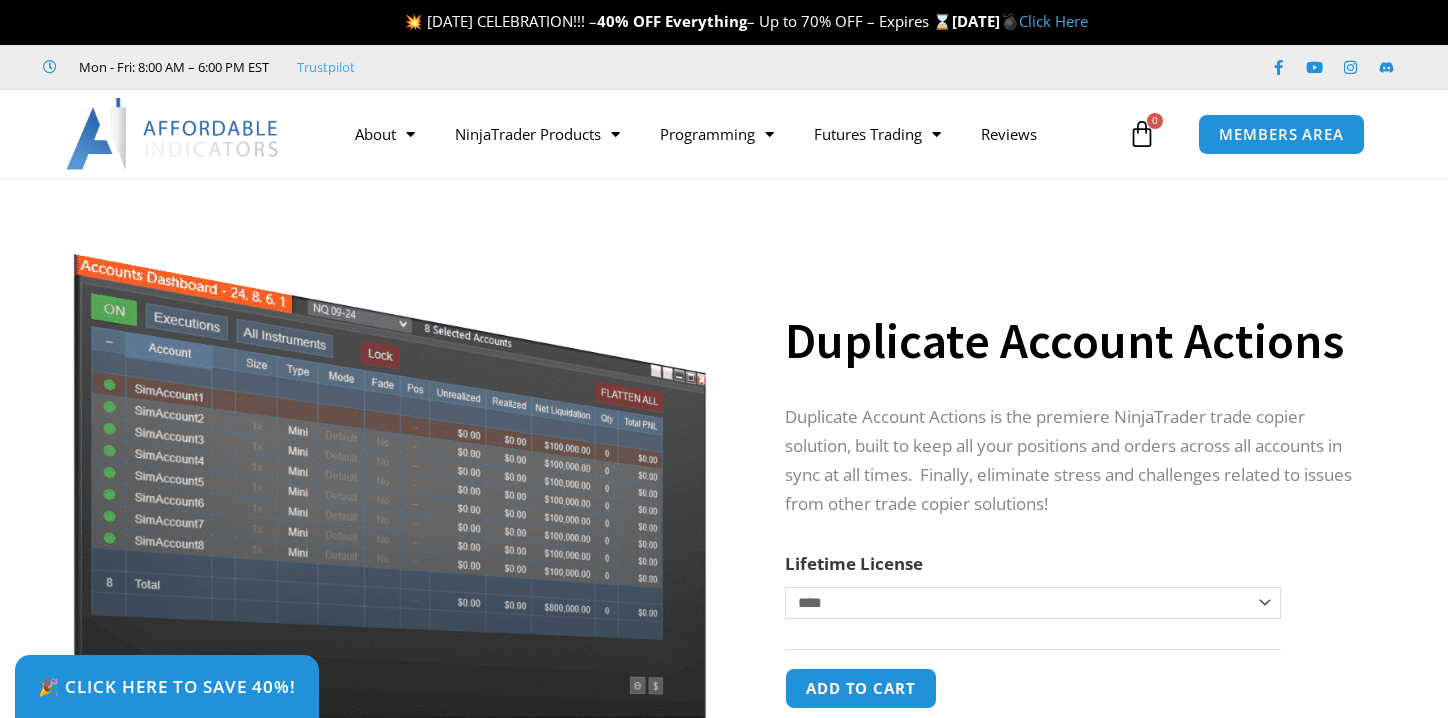 scroll, scrollTop: 0, scrollLeft: 0, axis: both 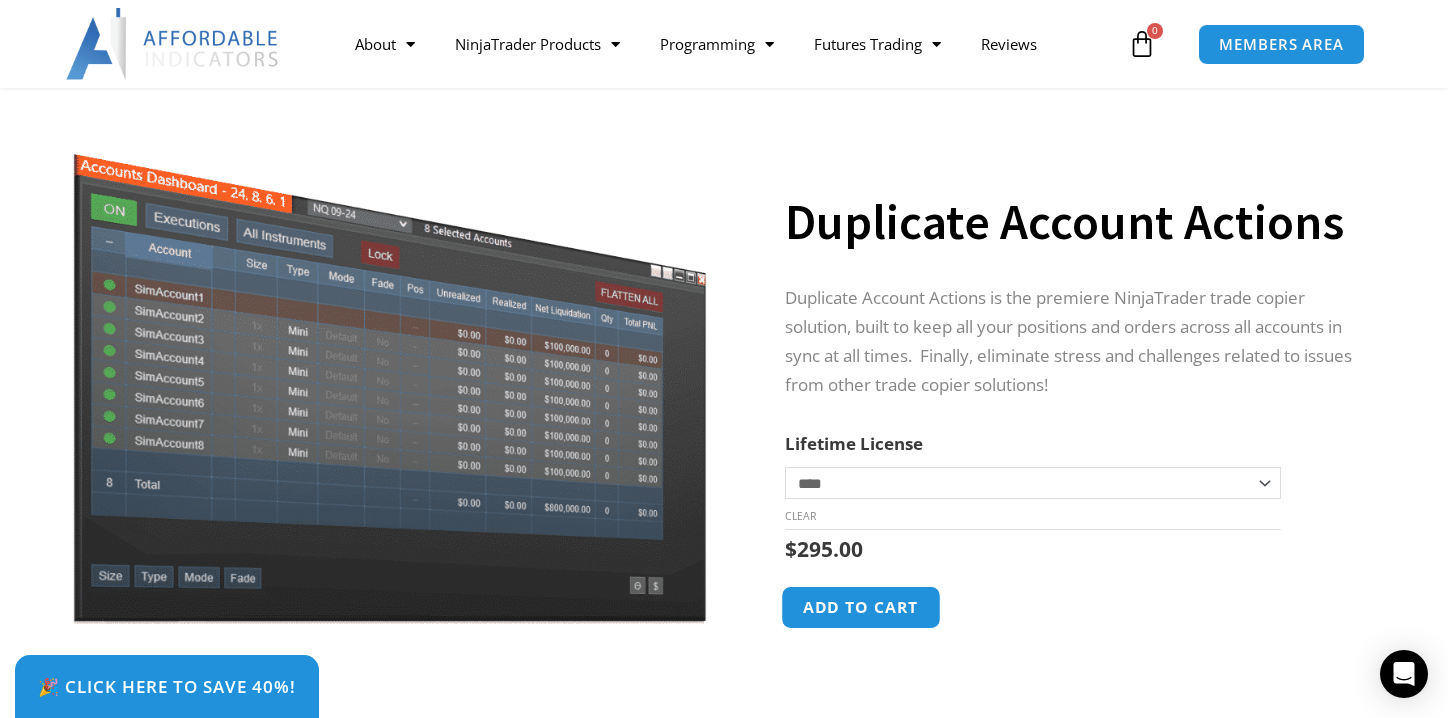 click on "Add to cart" 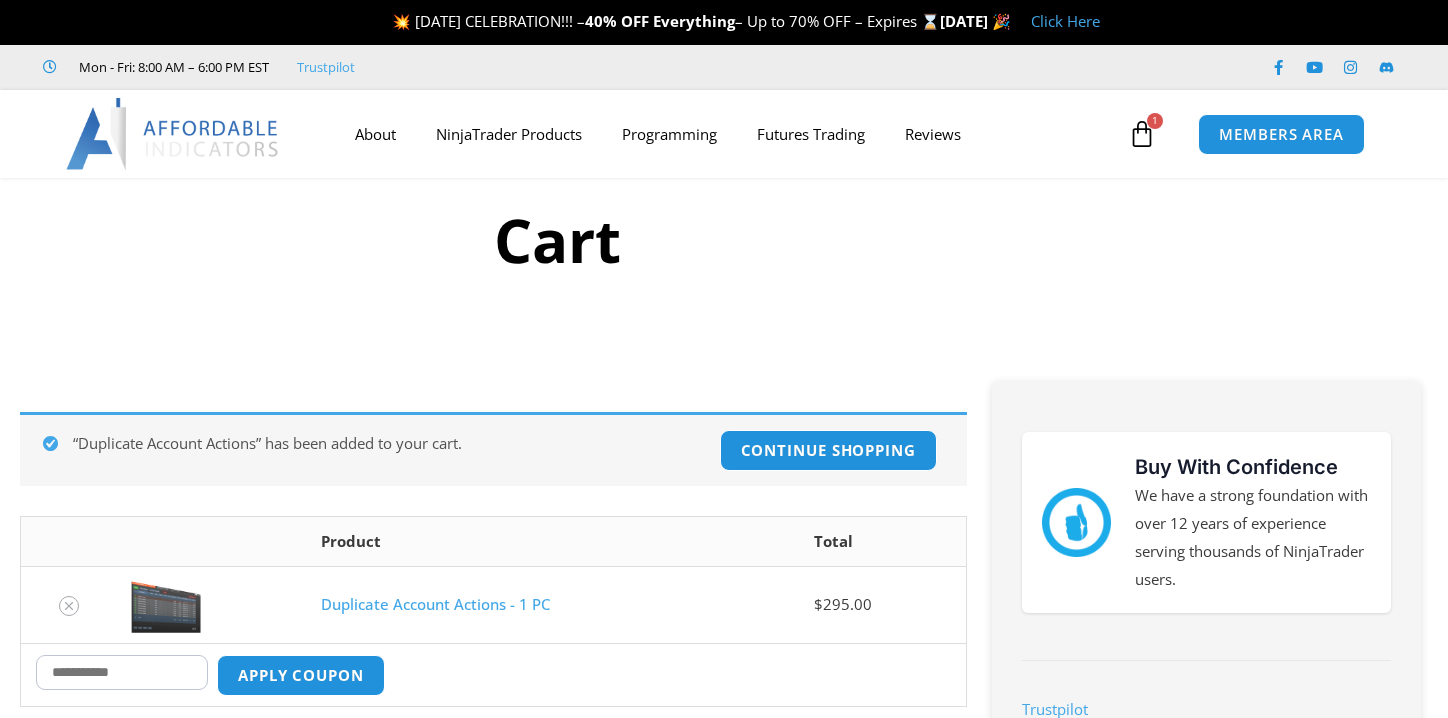 scroll, scrollTop: 0, scrollLeft: 0, axis: both 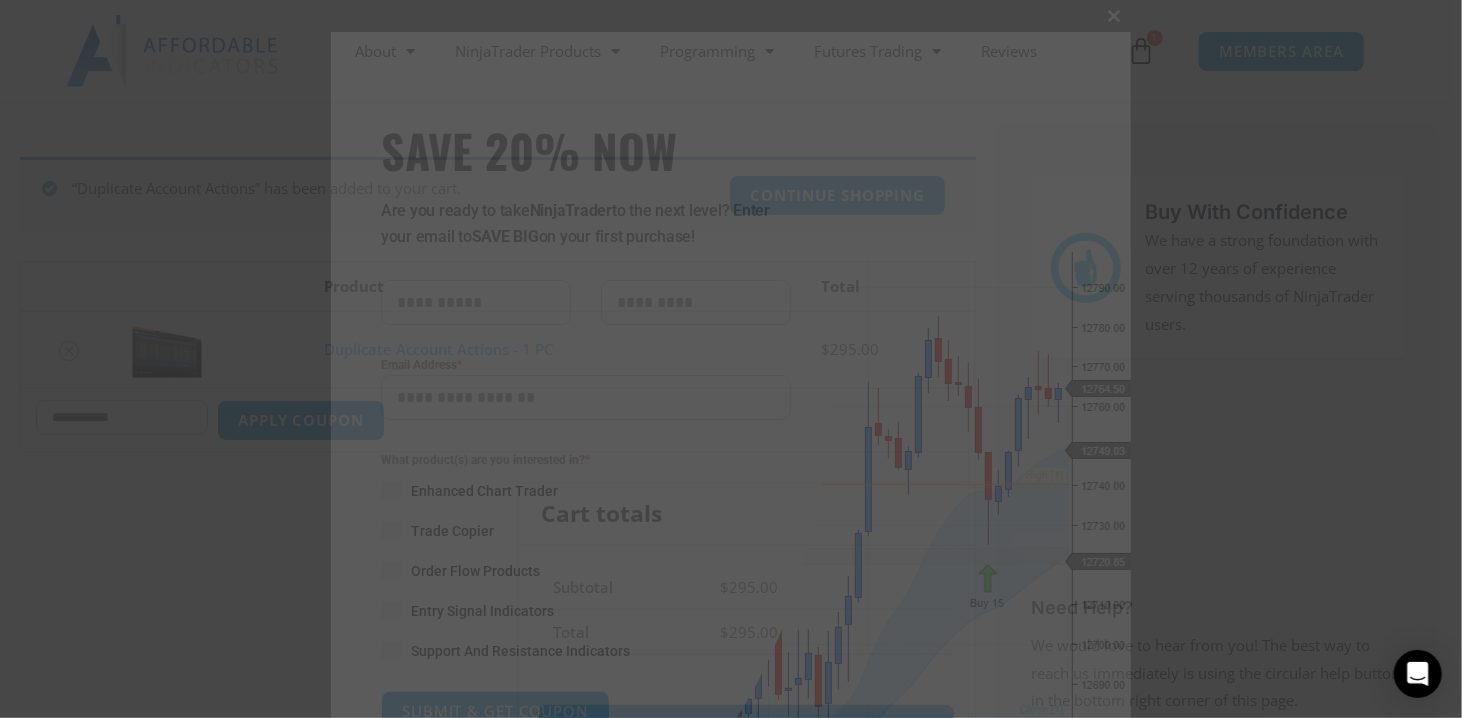 click at bounding box center (1115, 16) 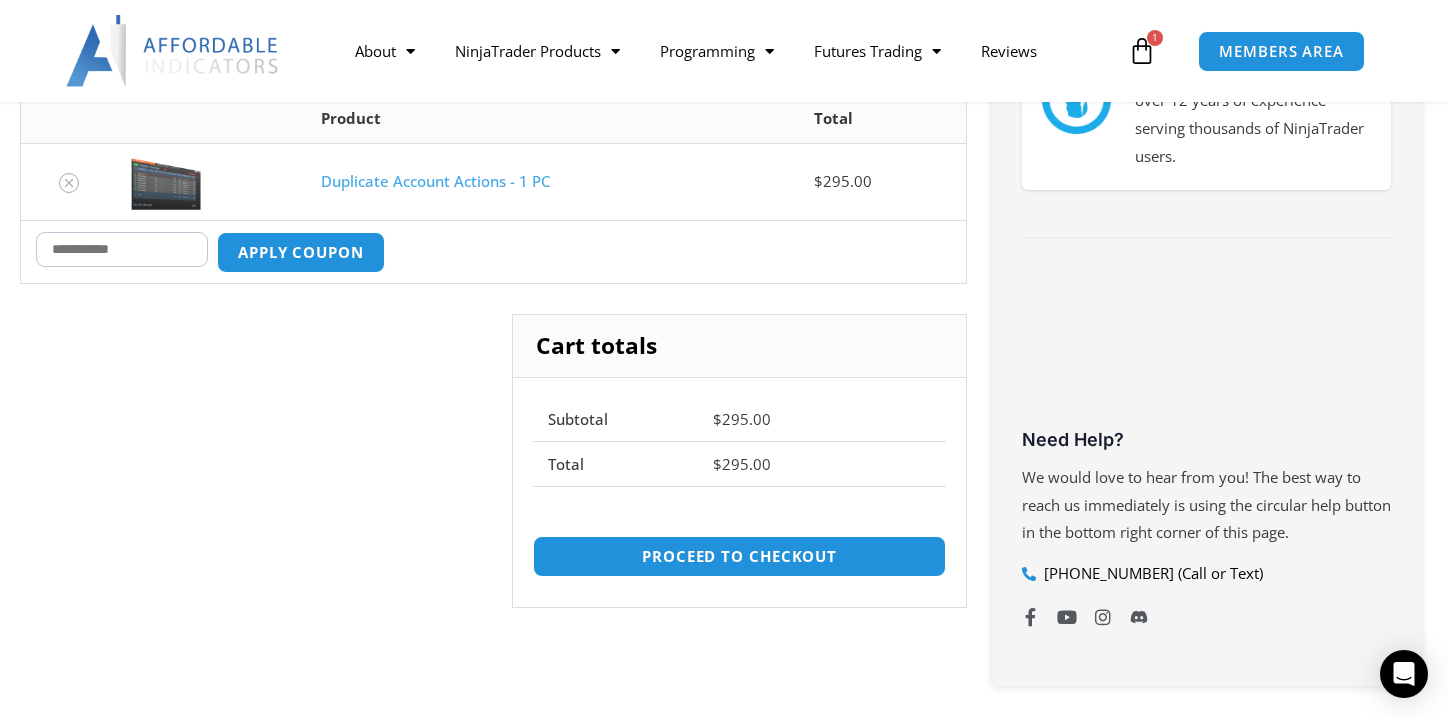 scroll, scrollTop: 500, scrollLeft: 0, axis: vertical 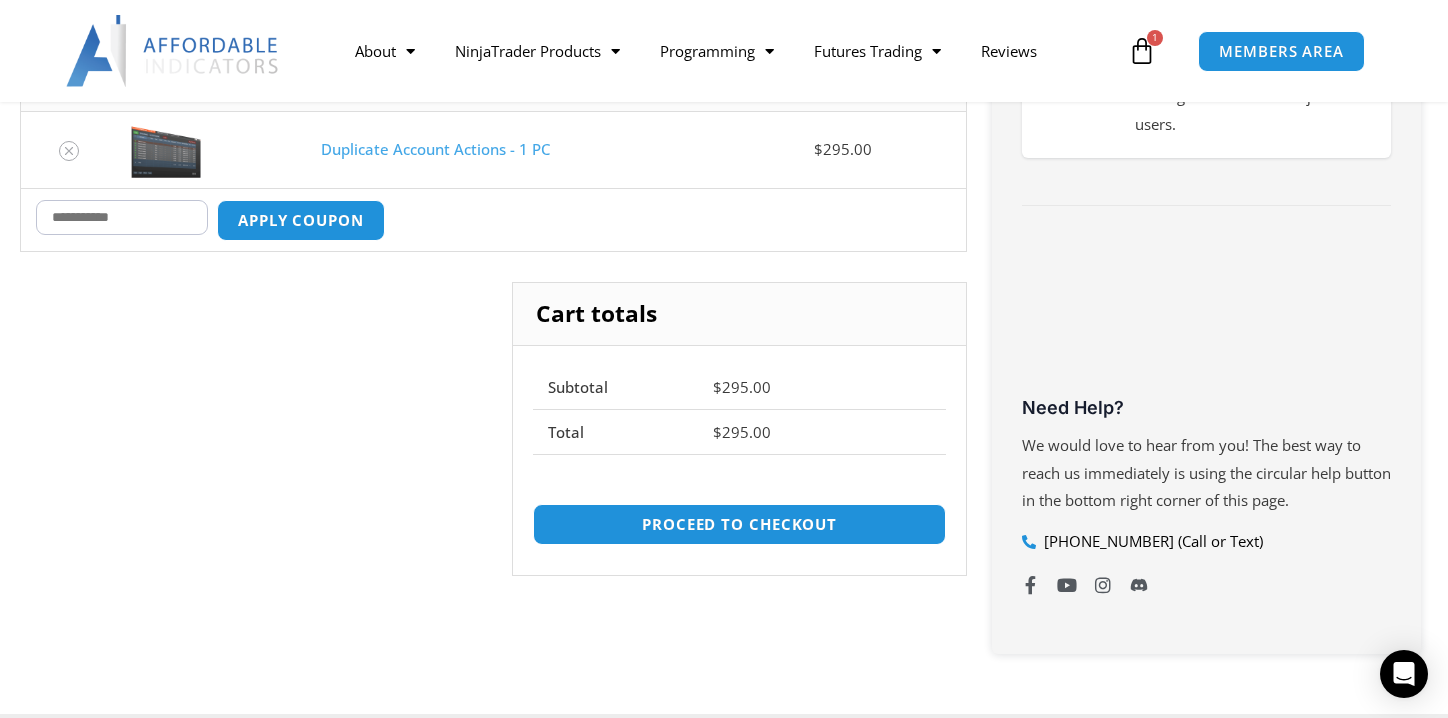 click on "Coupon:" at bounding box center (122, 217) 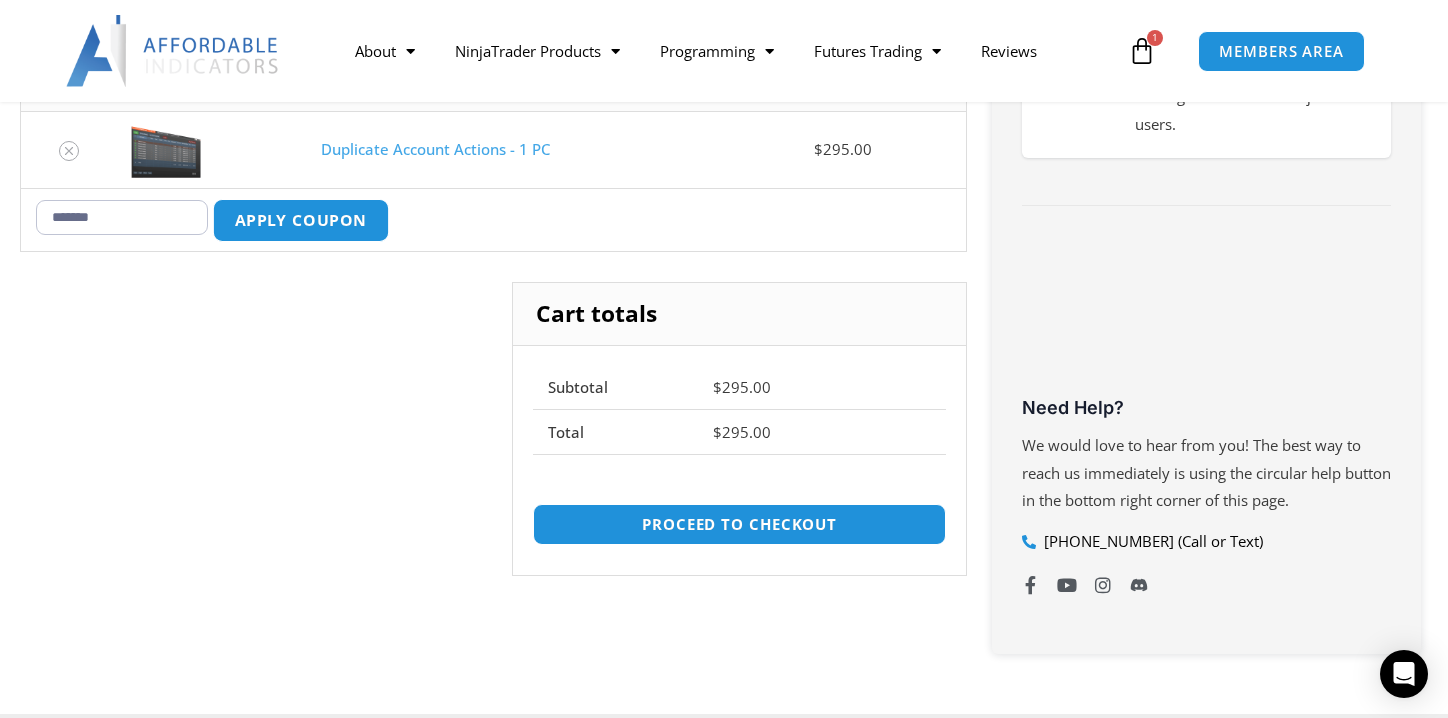 type on "*******" 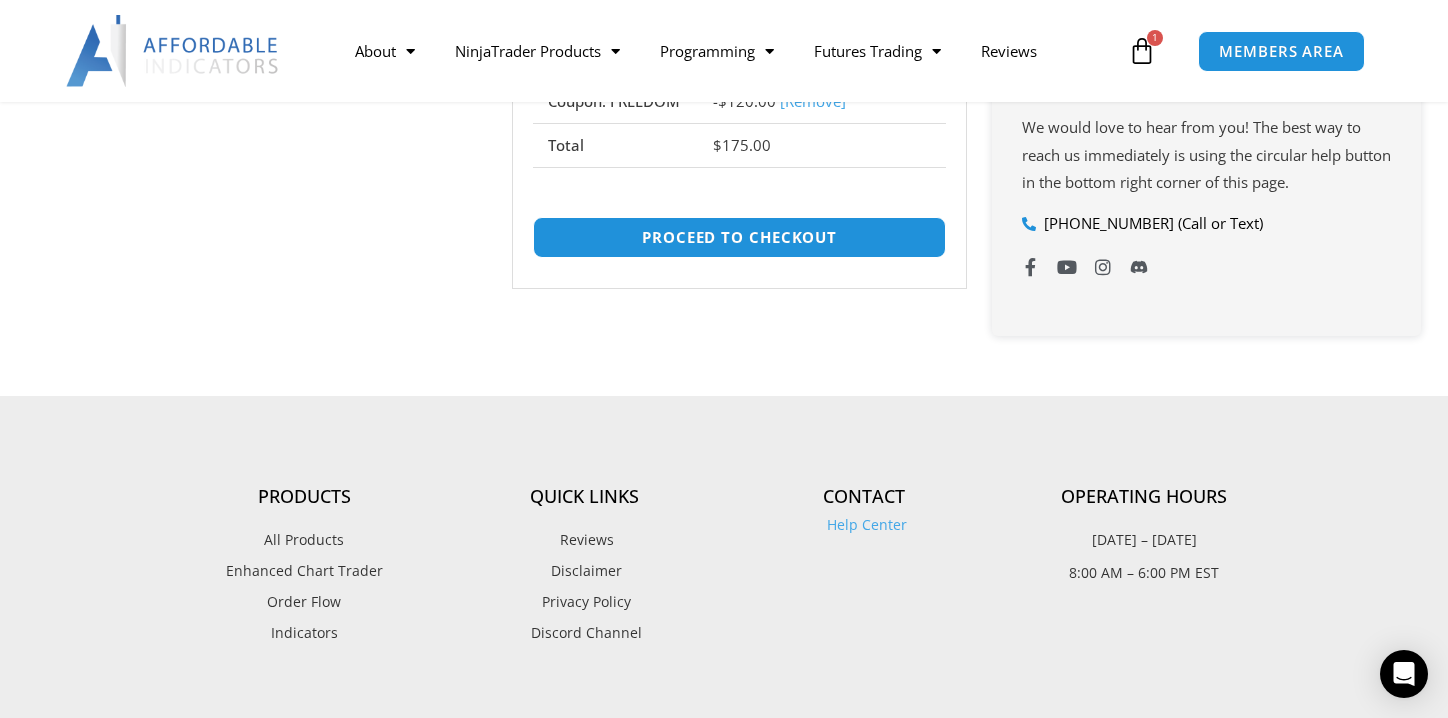 scroll, scrollTop: 756, scrollLeft: 0, axis: vertical 